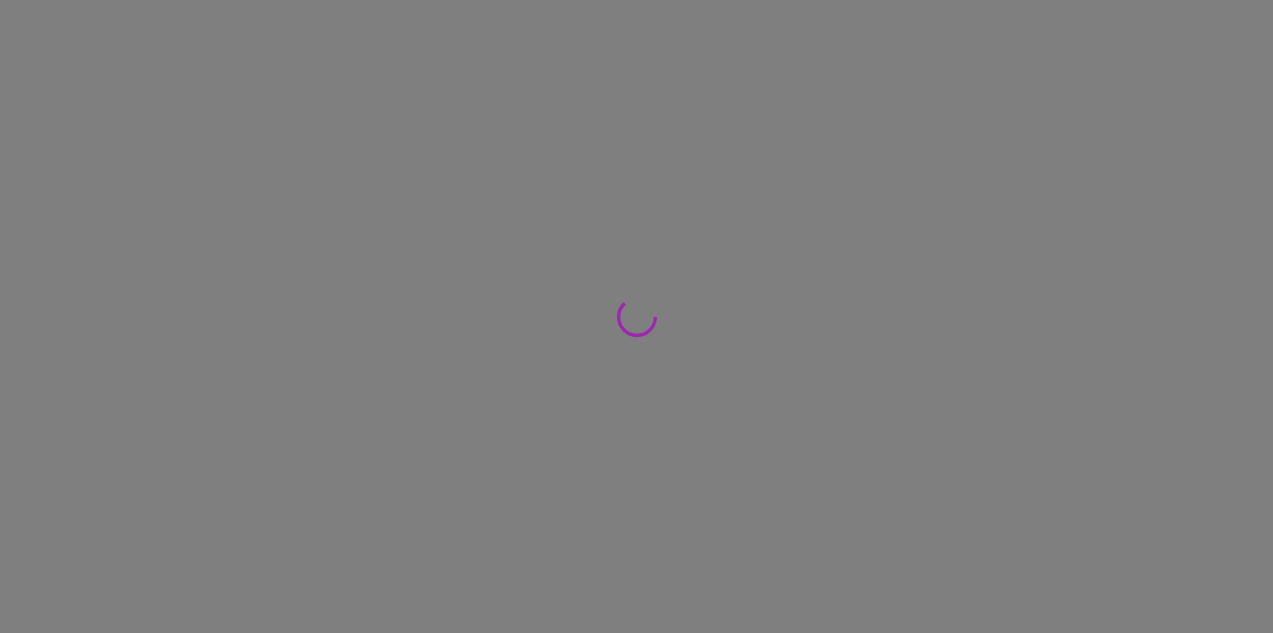 scroll, scrollTop: 0, scrollLeft: 0, axis: both 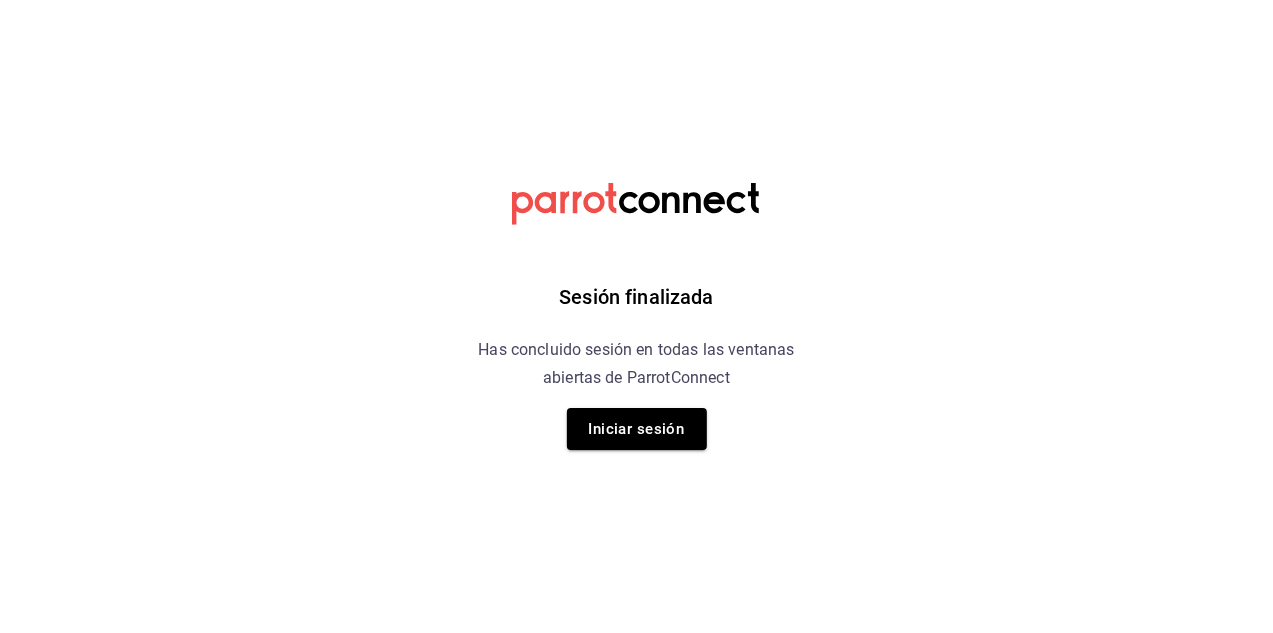 click on "Sesión finalizada Has concluido sesión en todas las ventanas abiertas de ParrotConnect Iniciar sesión" at bounding box center [636, 316] 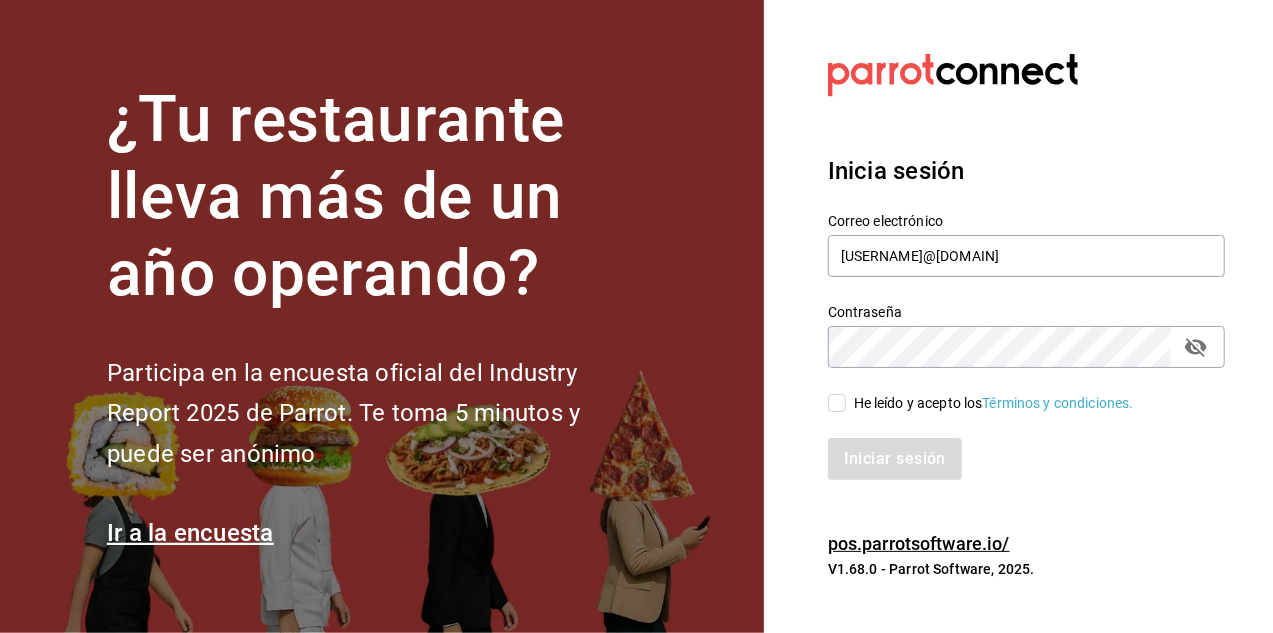click on "He leído y acepto los  Términos y condiciones." at bounding box center [837, 403] 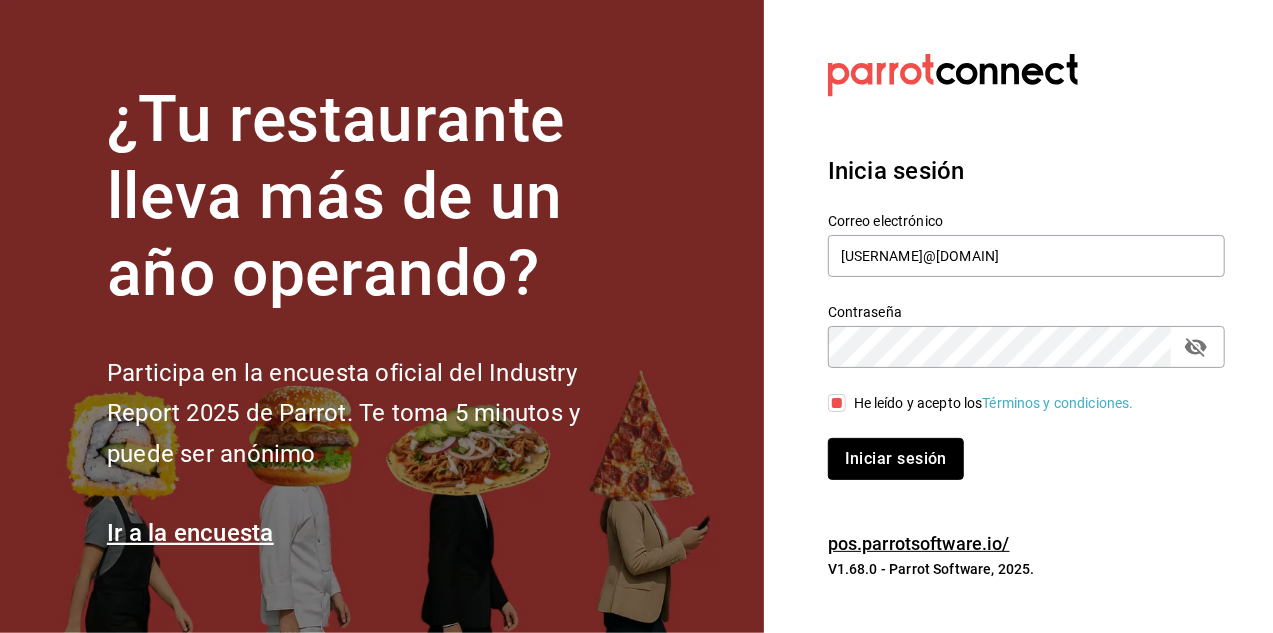 click on "Iniciar sesión" at bounding box center (896, 459) 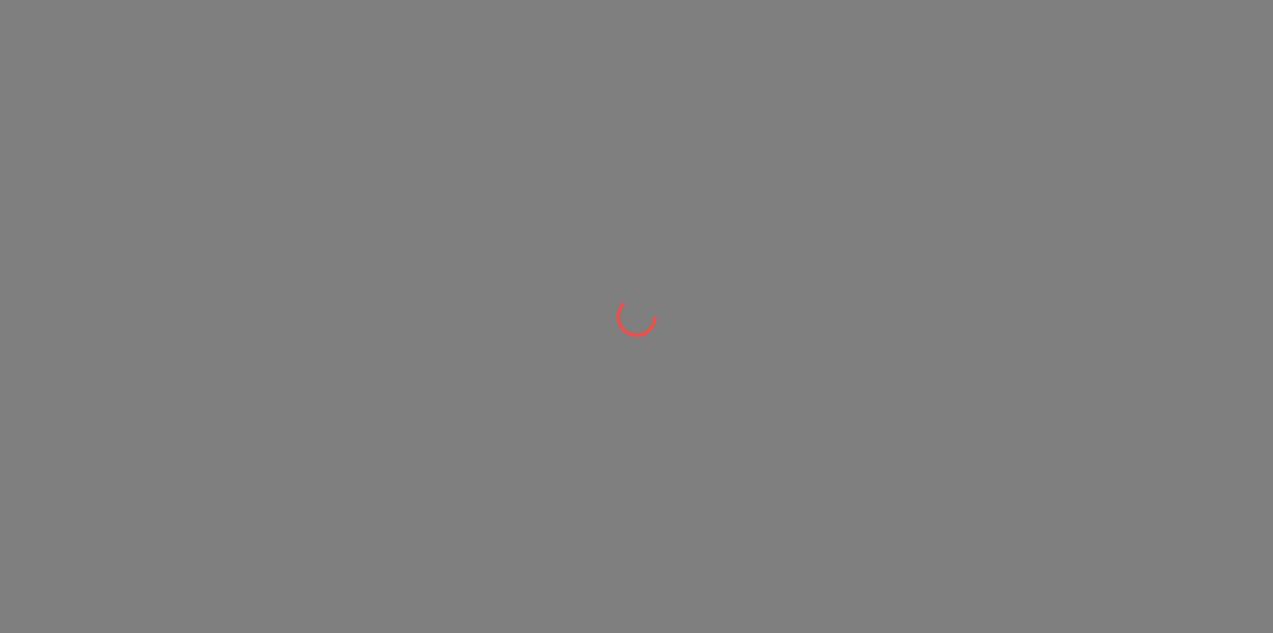 scroll, scrollTop: 0, scrollLeft: 0, axis: both 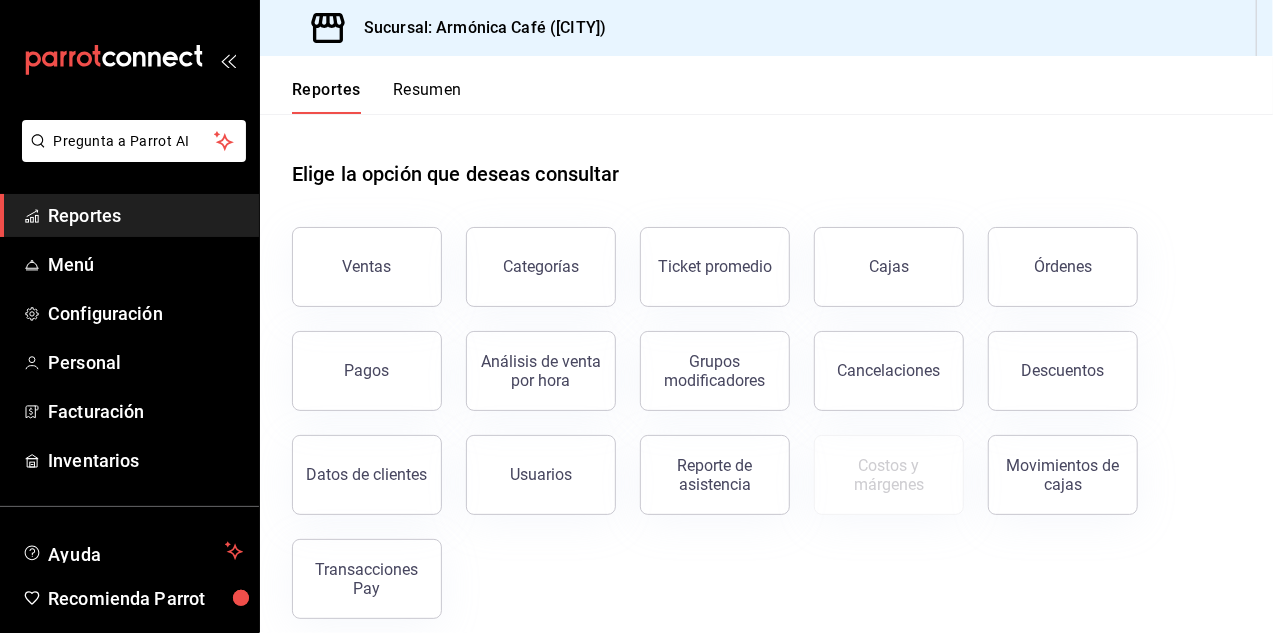 click on "Pagos" at bounding box center (367, 370) 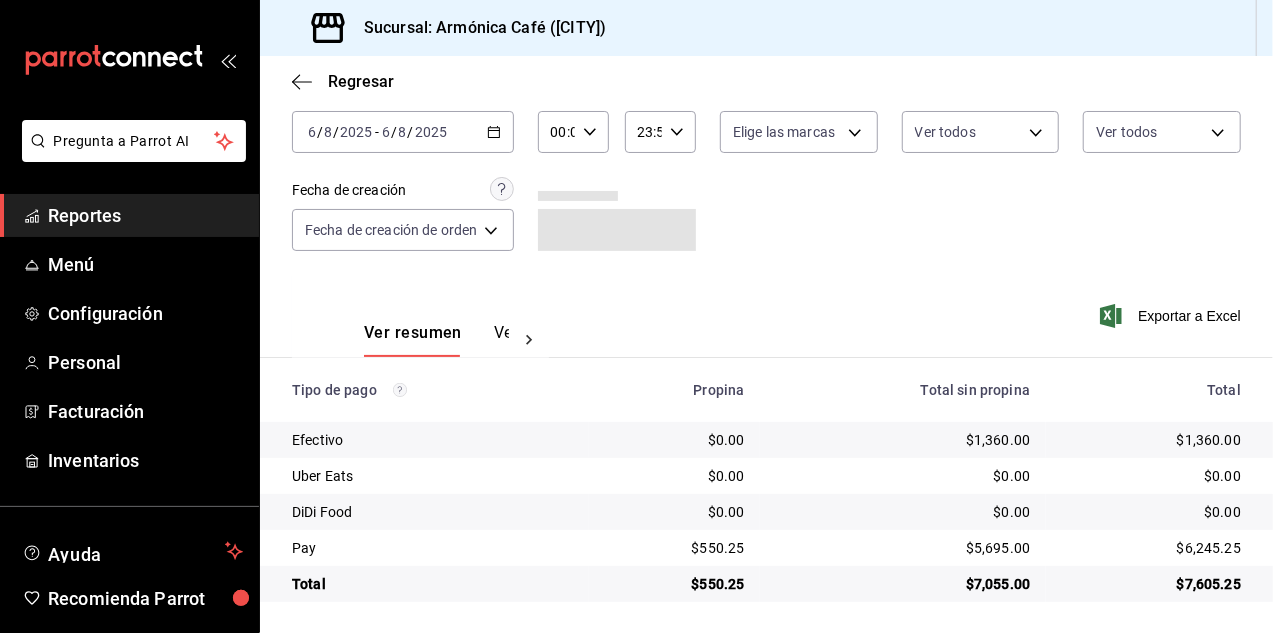 scroll, scrollTop: 105, scrollLeft: 0, axis: vertical 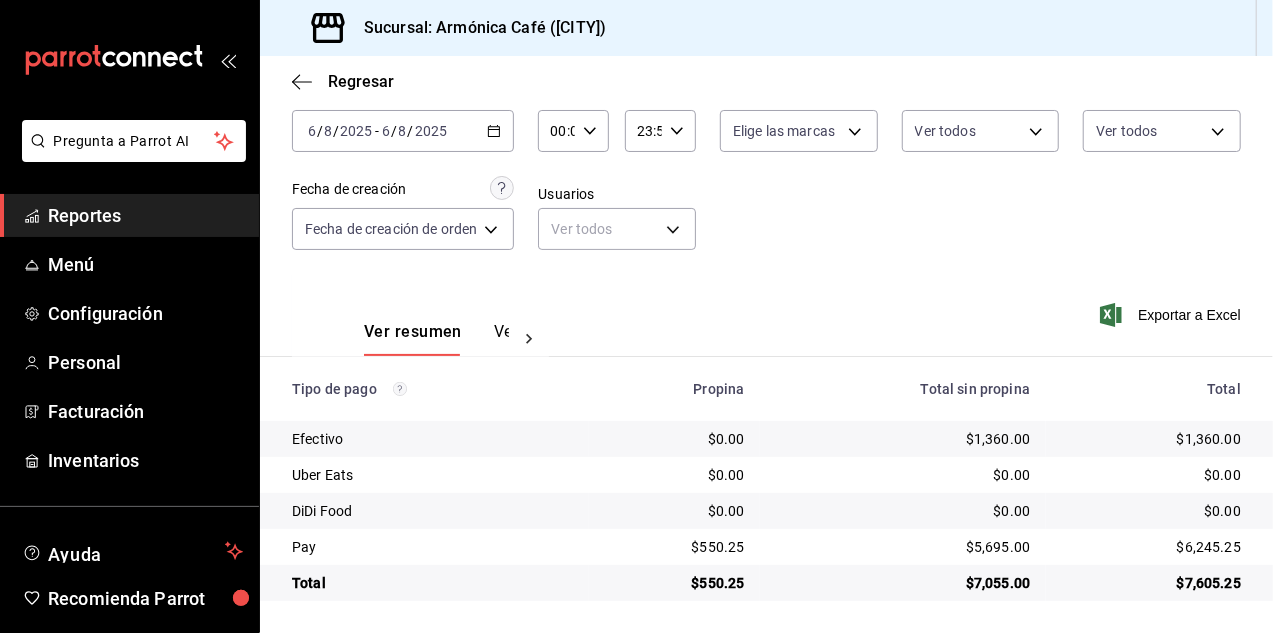 click 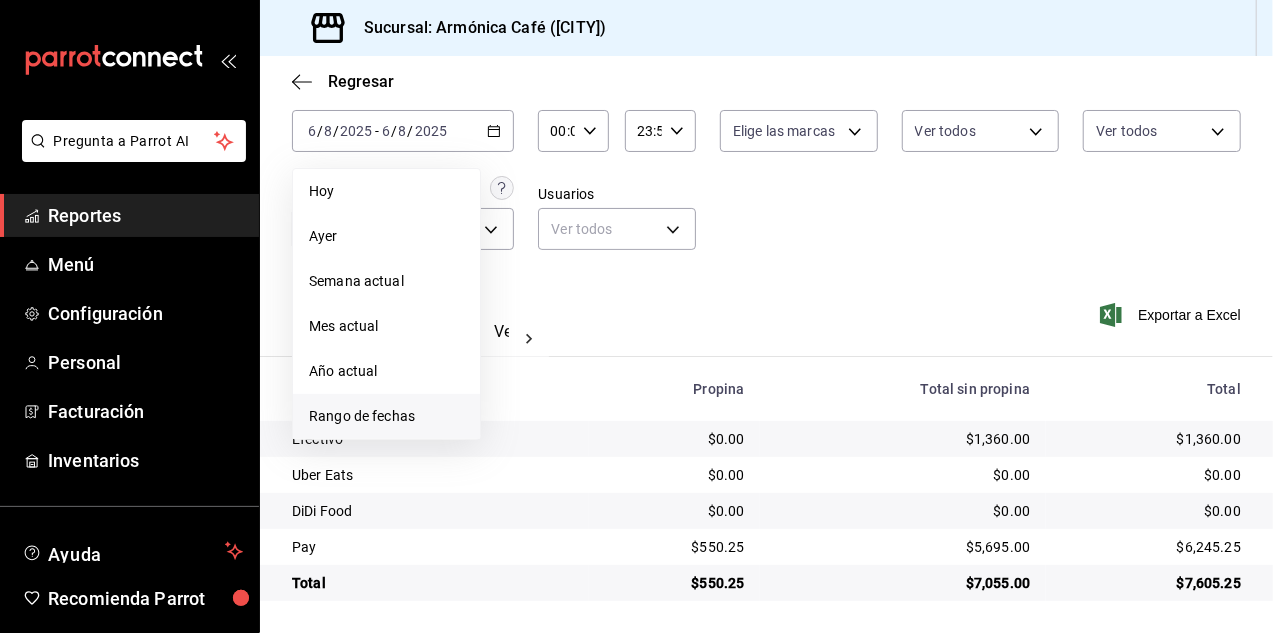 click on "Rango de fechas" at bounding box center [386, 416] 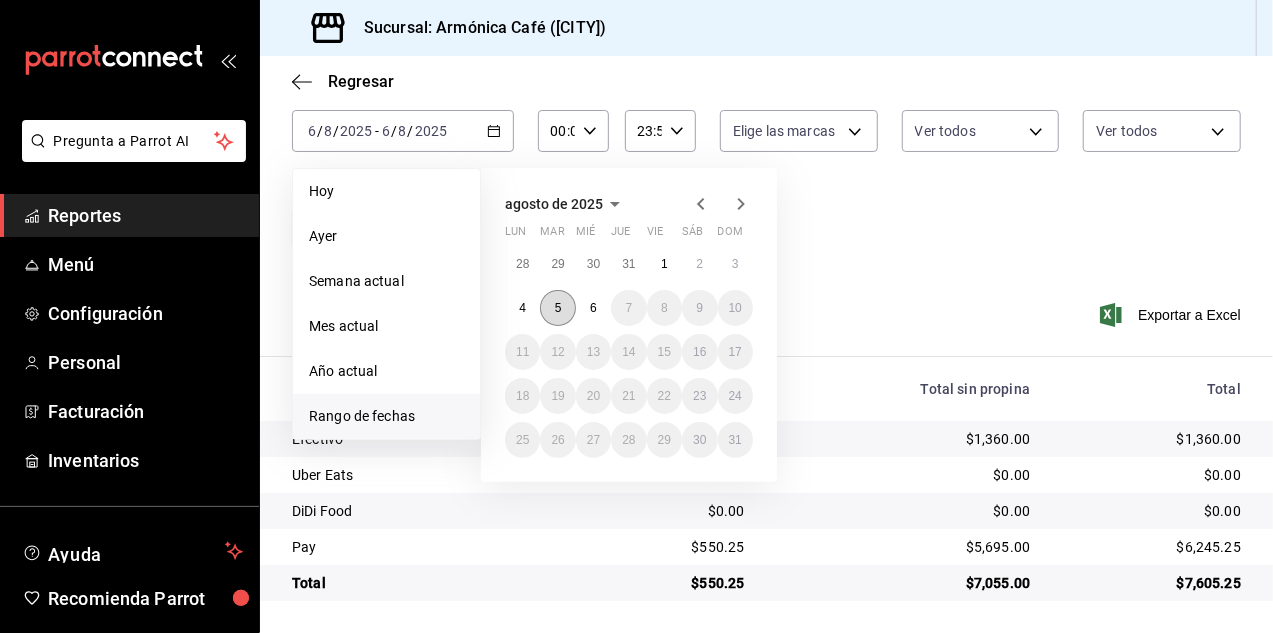 click on "5" at bounding box center [557, 308] 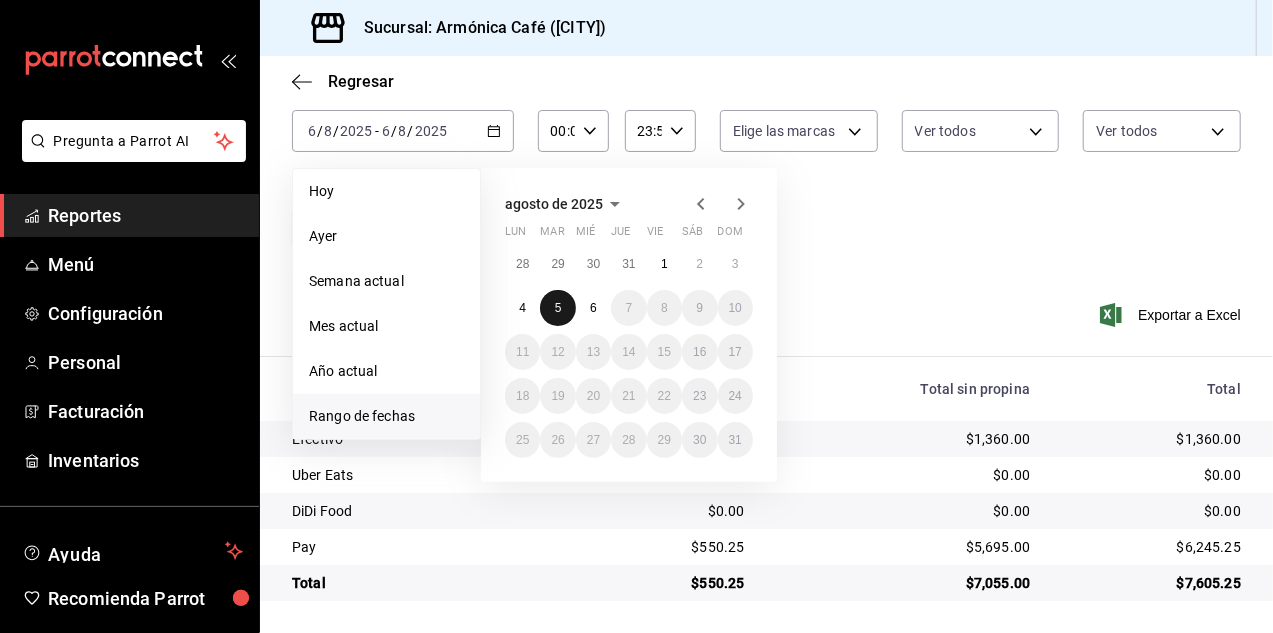 click on "5" at bounding box center (557, 308) 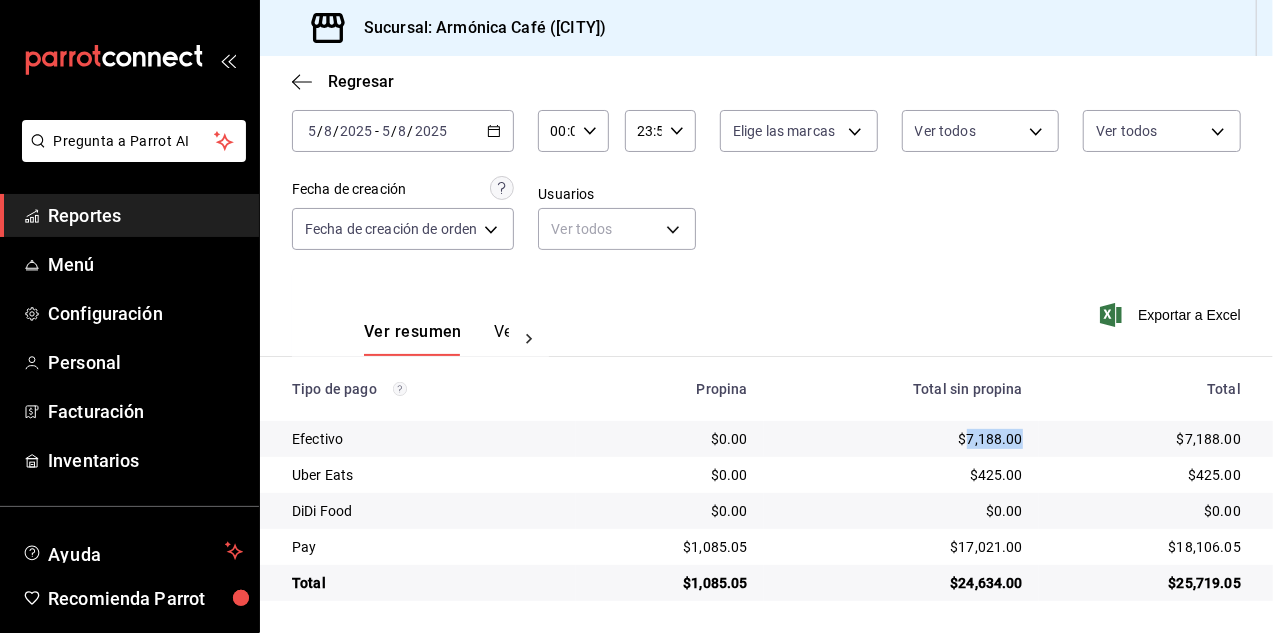 drag, startPoint x: 954, startPoint y: 439, endPoint x: 1016, endPoint y: 439, distance: 62 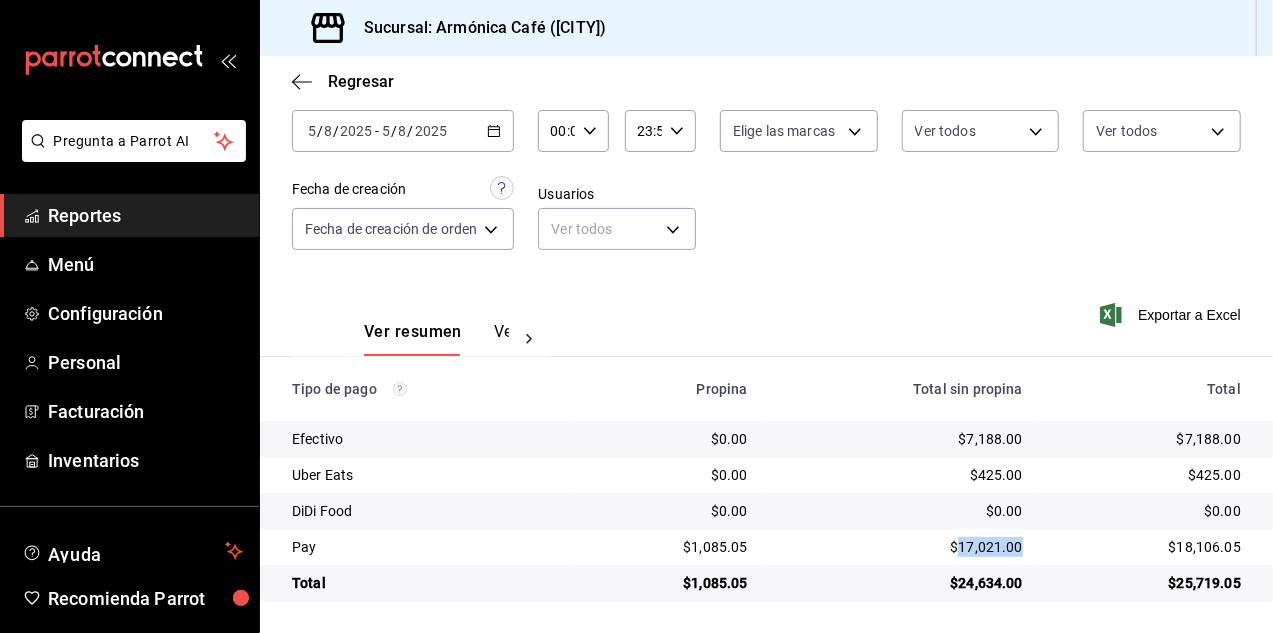 drag, startPoint x: 949, startPoint y: 542, endPoint x: 1006, endPoint y: 548, distance: 57.31492 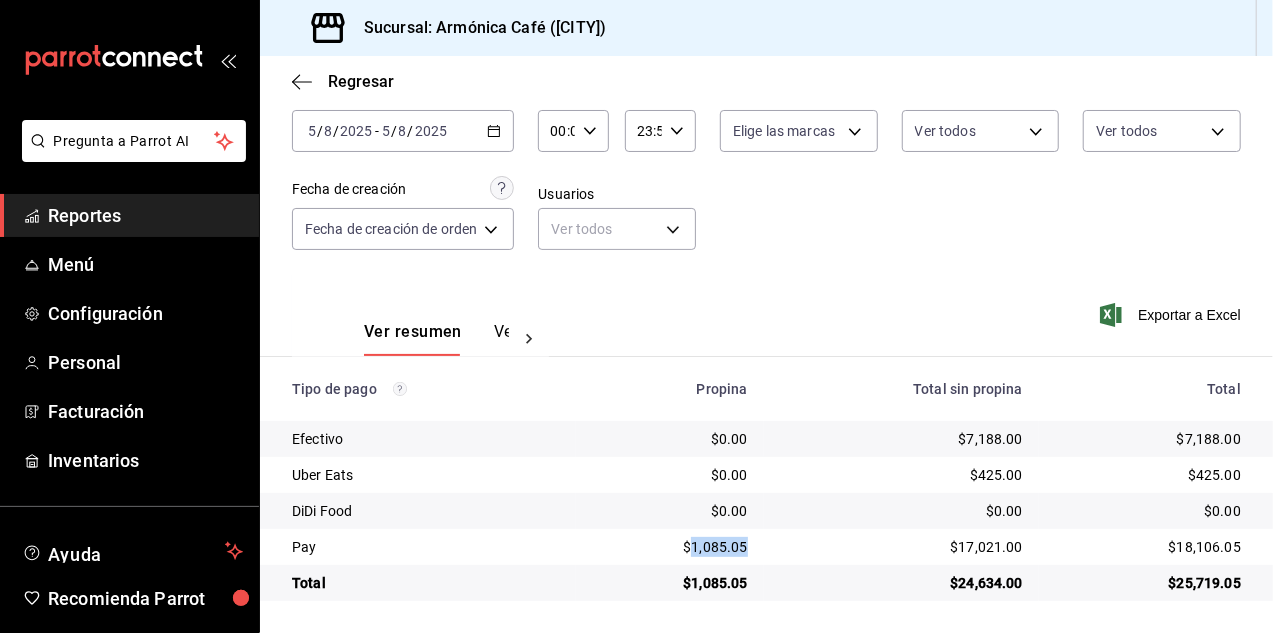 drag, startPoint x: 688, startPoint y: 543, endPoint x: 750, endPoint y: 550, distance: 62.39391 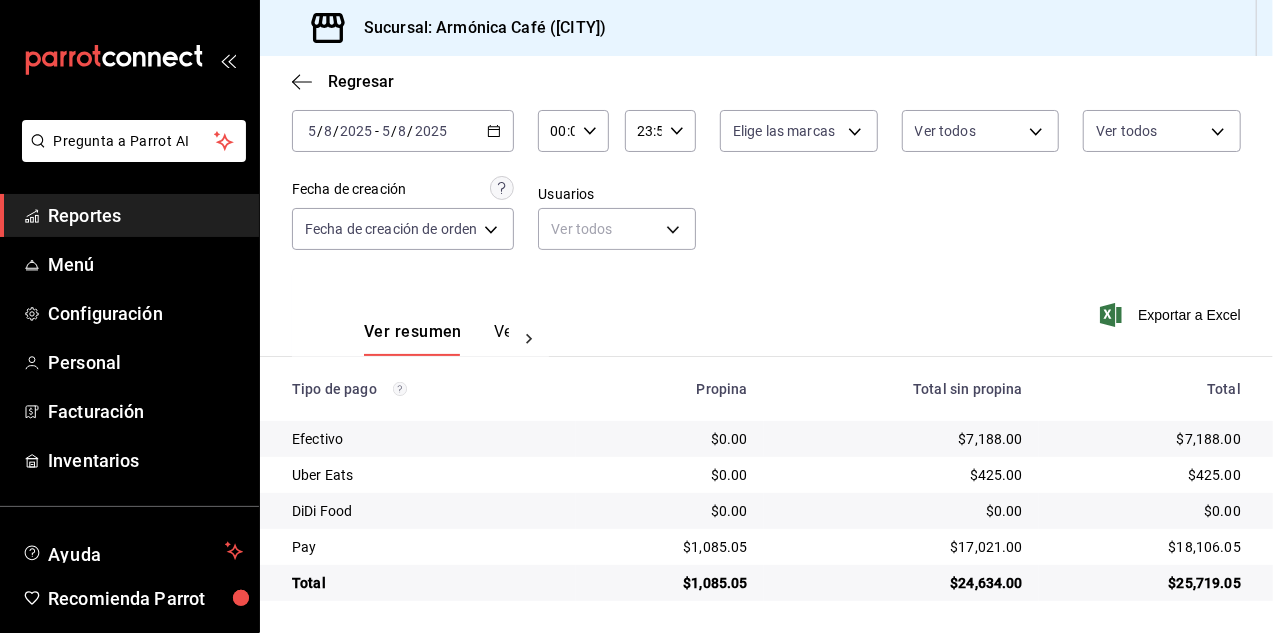 click on "$1,085.05" at bounding box center (669, 547) 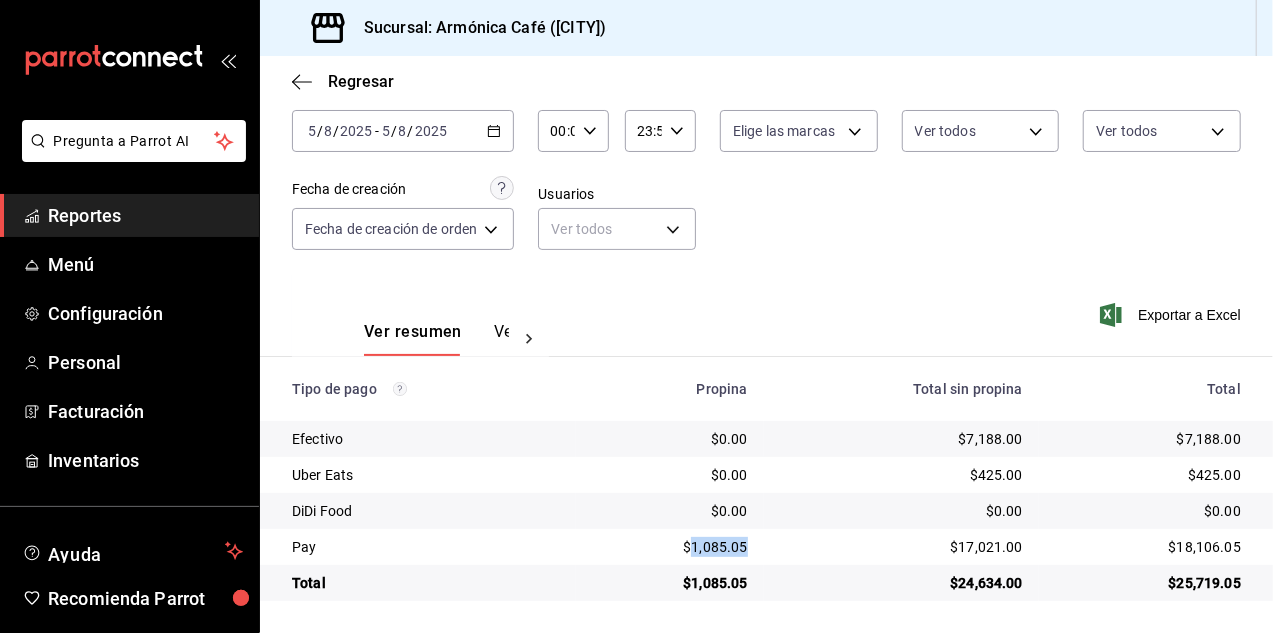 drag, startPoint x: 684, startPoint y: 539, endPoint x: 745, endPoint y: 545, distance: 61.294373 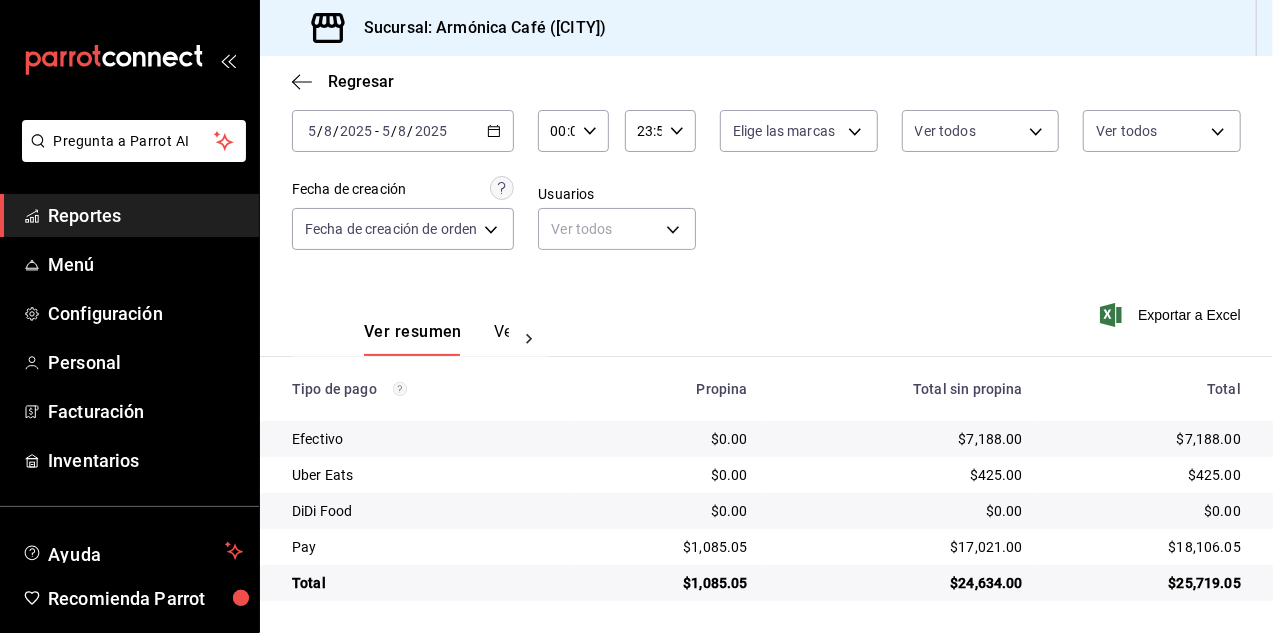 click on "2025-08-05 5 / 8 / 2025 - 2025-08-05 5 / 8 / 2025" at bounding box center [403, 131] 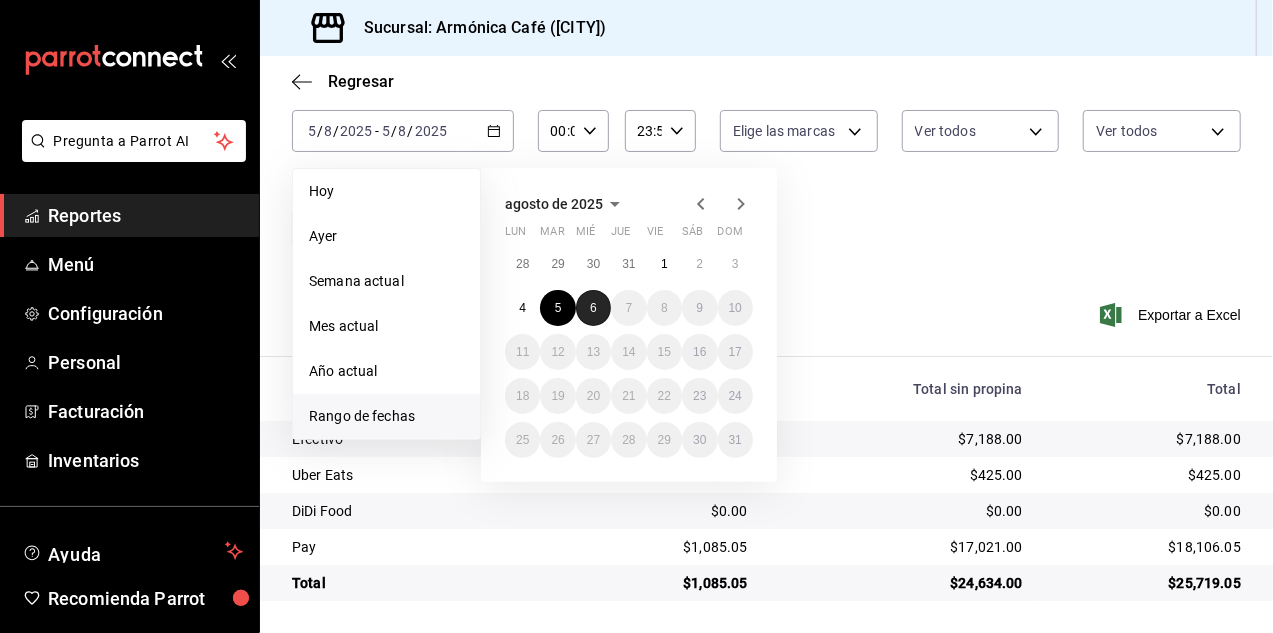 click on "6" at bounding box center (593, 308) 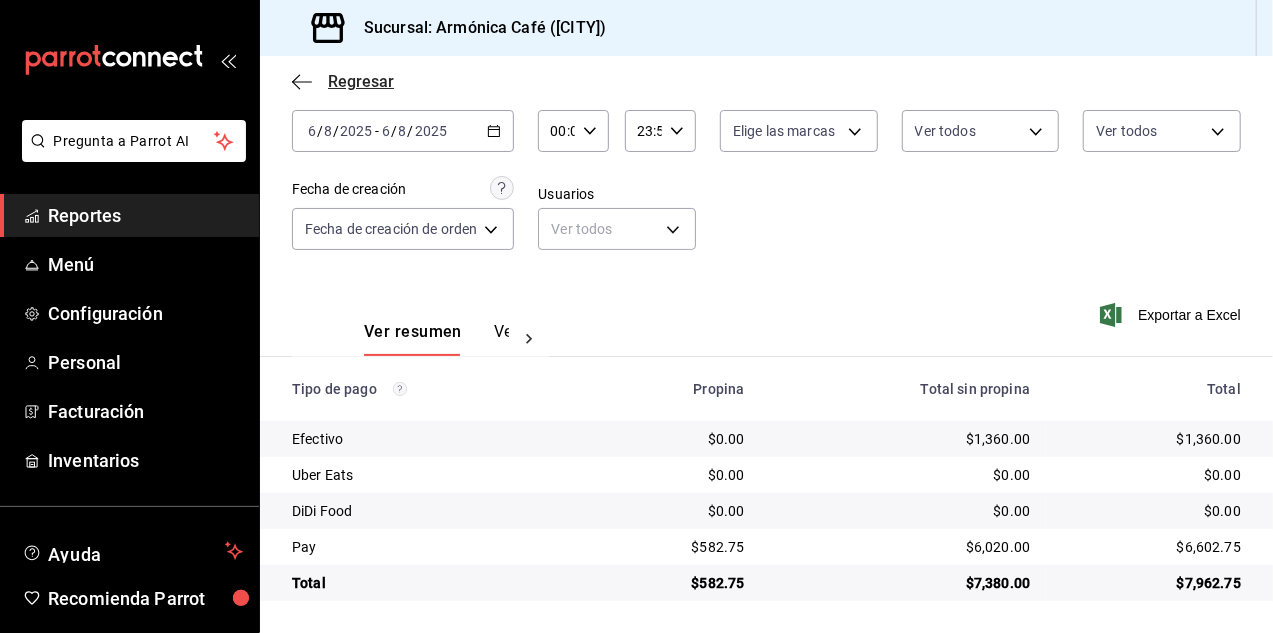 click on "Regresar" at bounding box center [343, 81] 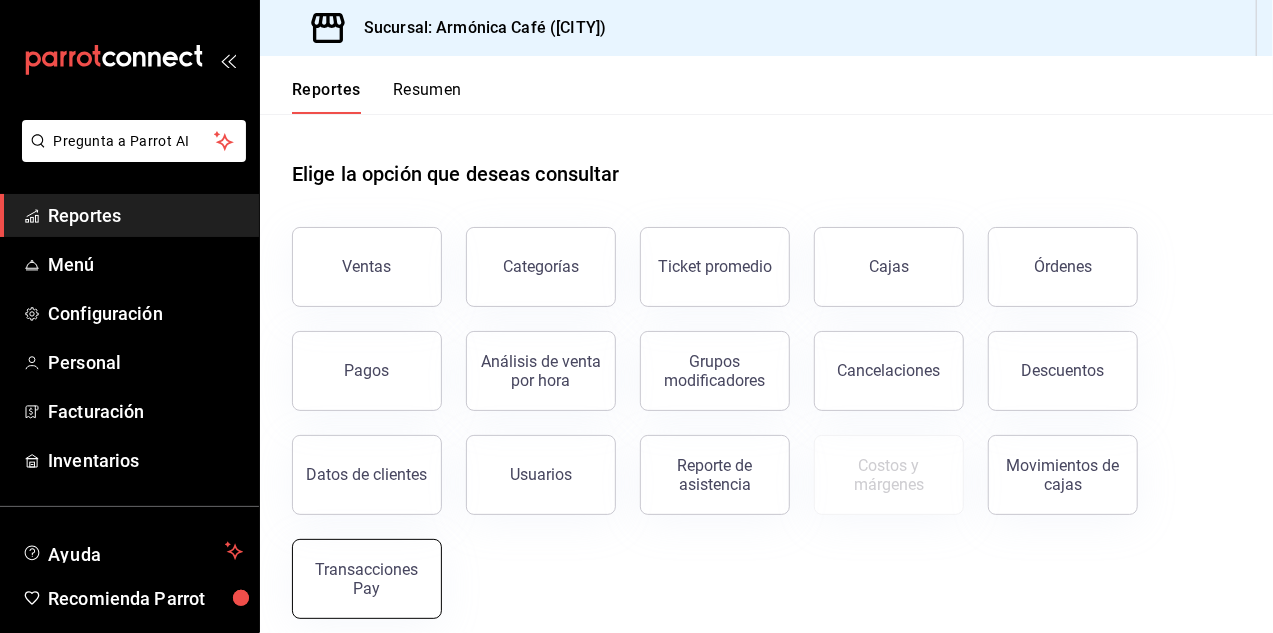 click on "Transacciones Pay" at bounding box center [367, 579] 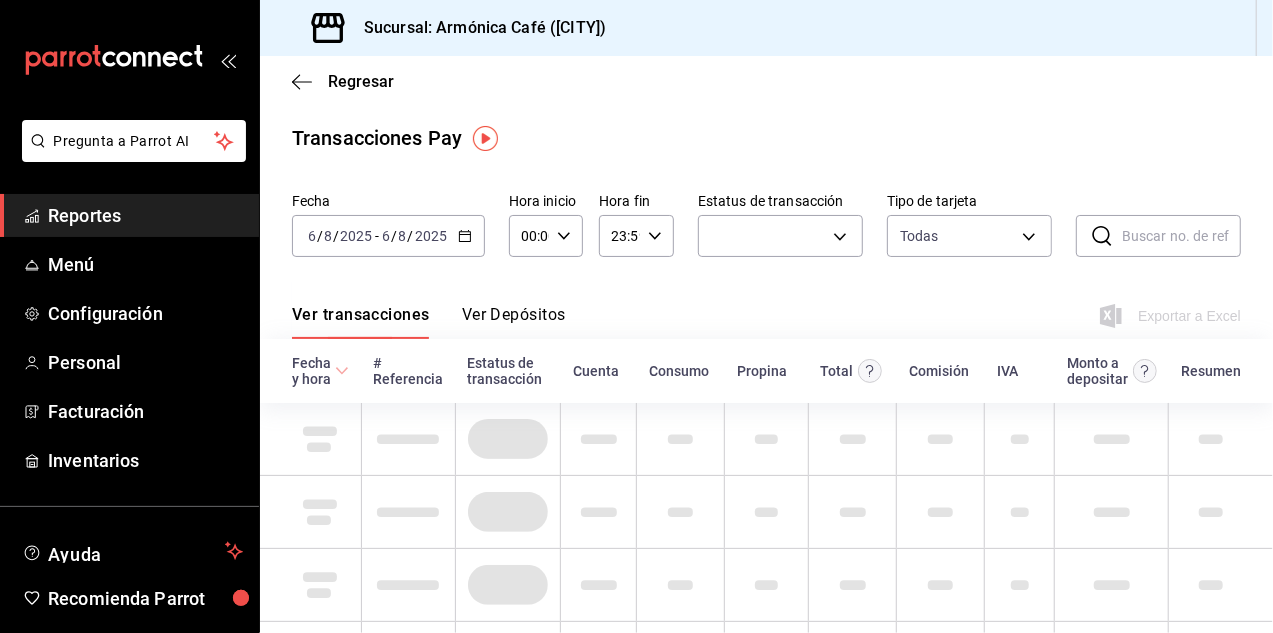click on "Ver Depósitos" at bounding box center (514, 322) 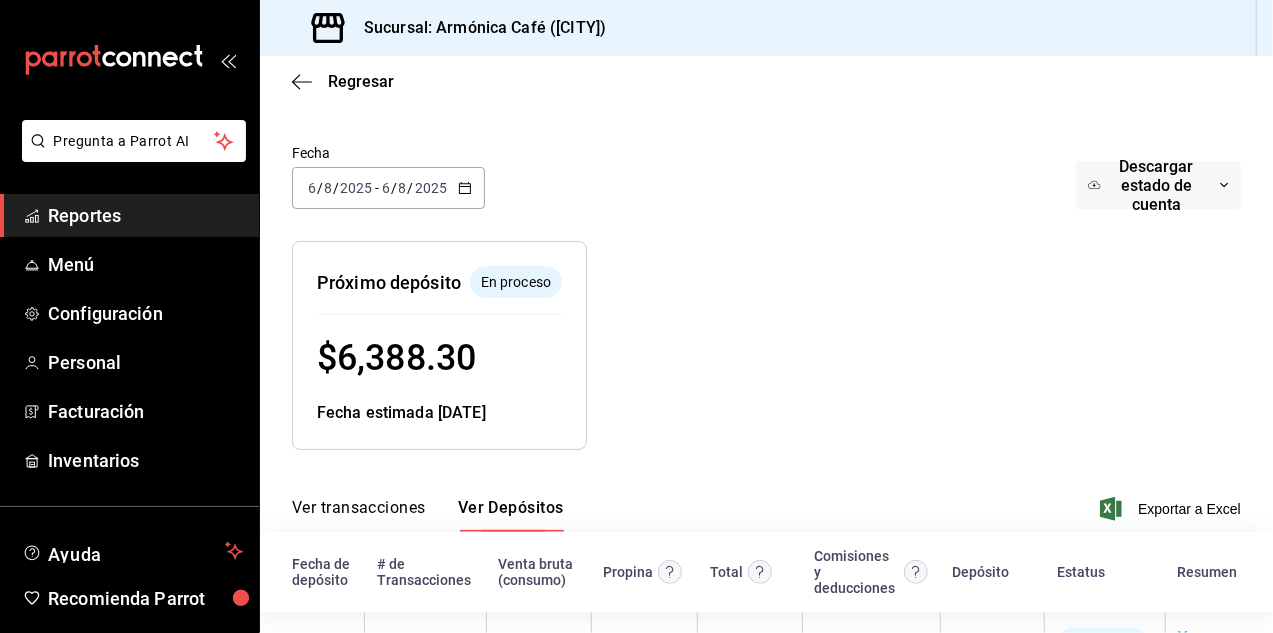 scroll, scrollTop: 168, scrollLeft: 0, axis: vertical 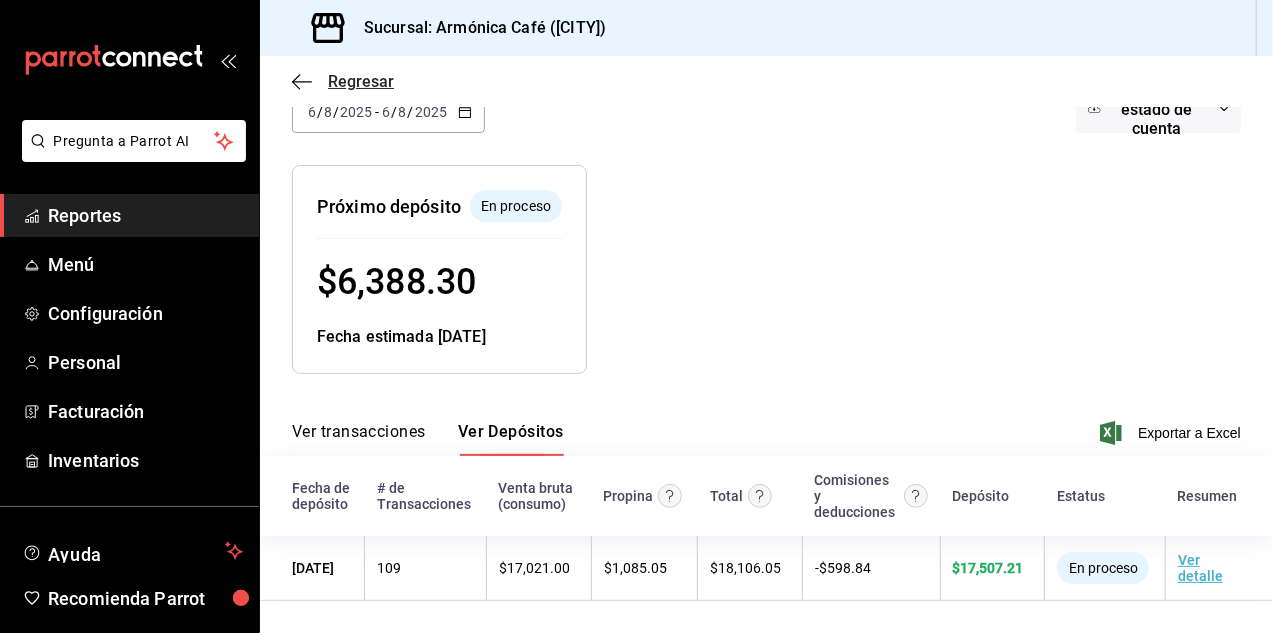 click on "Regresar" at bounding box center (361, 81) 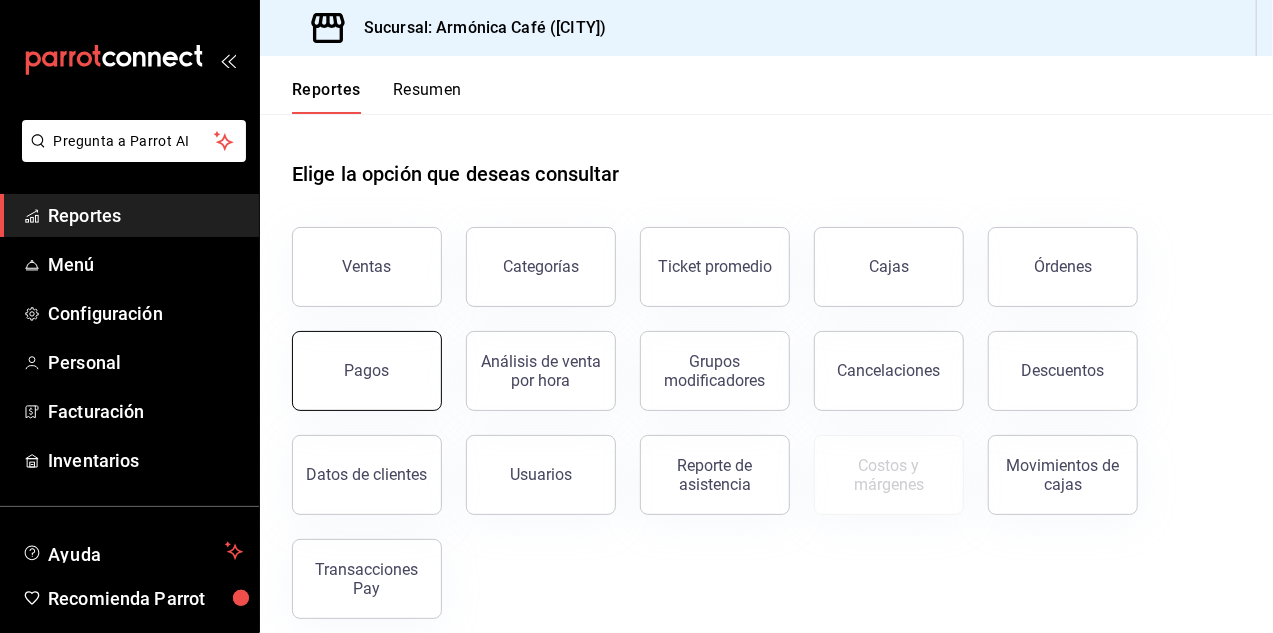 click on "Pagos" at bounding box center (367, 371) 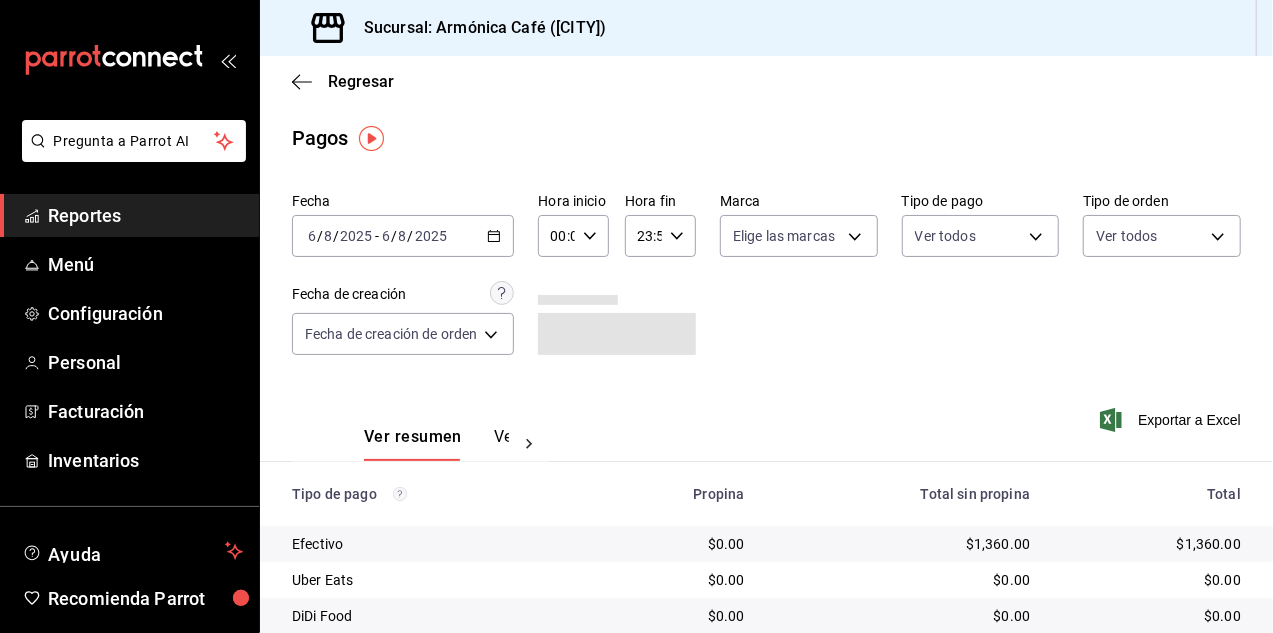 click 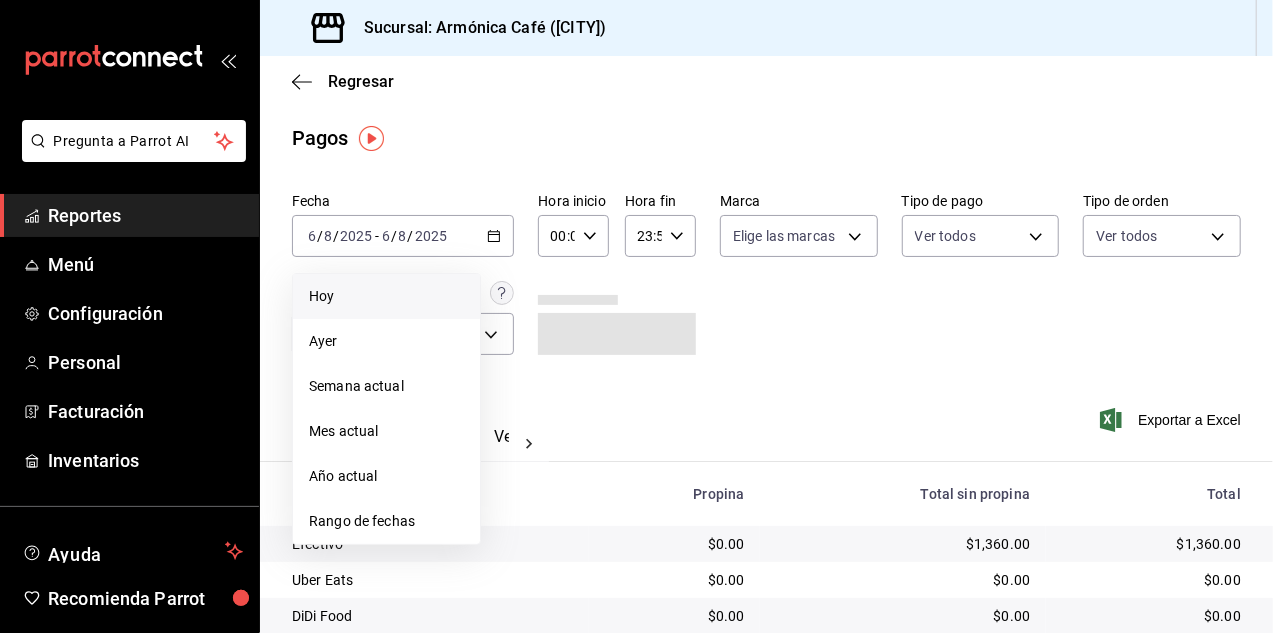 click on "Hoy" at bounding box center (386, 296) 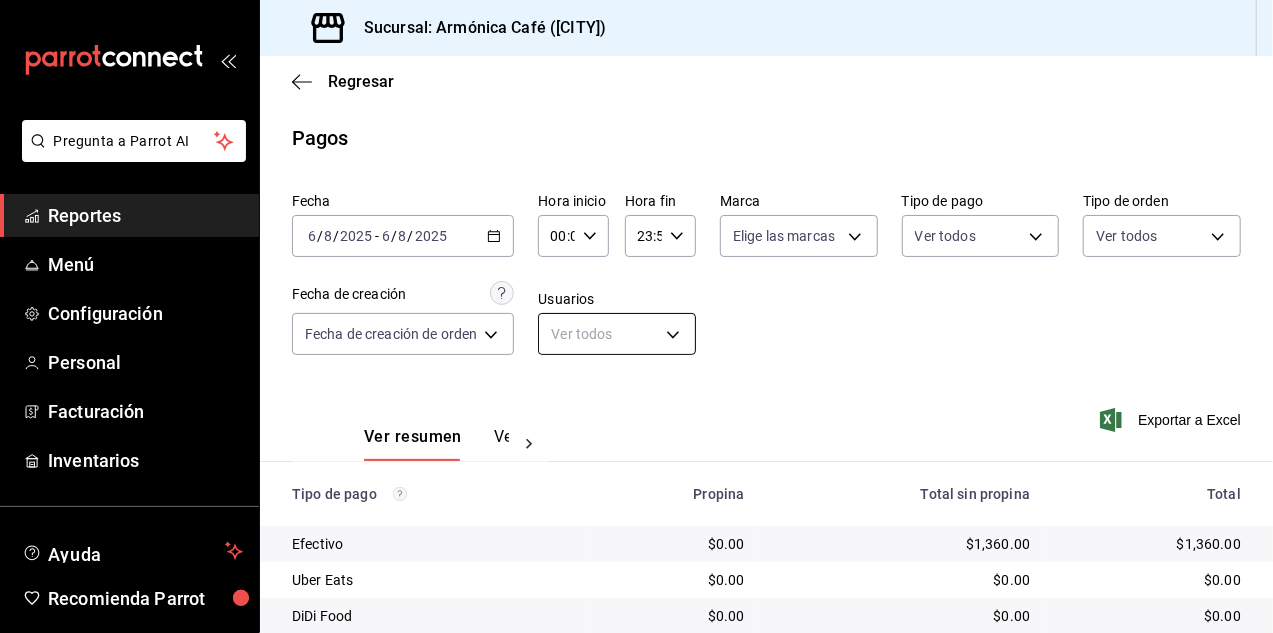 scroll, scrollTop: 105, scrollLeft: 0, axis: vertical 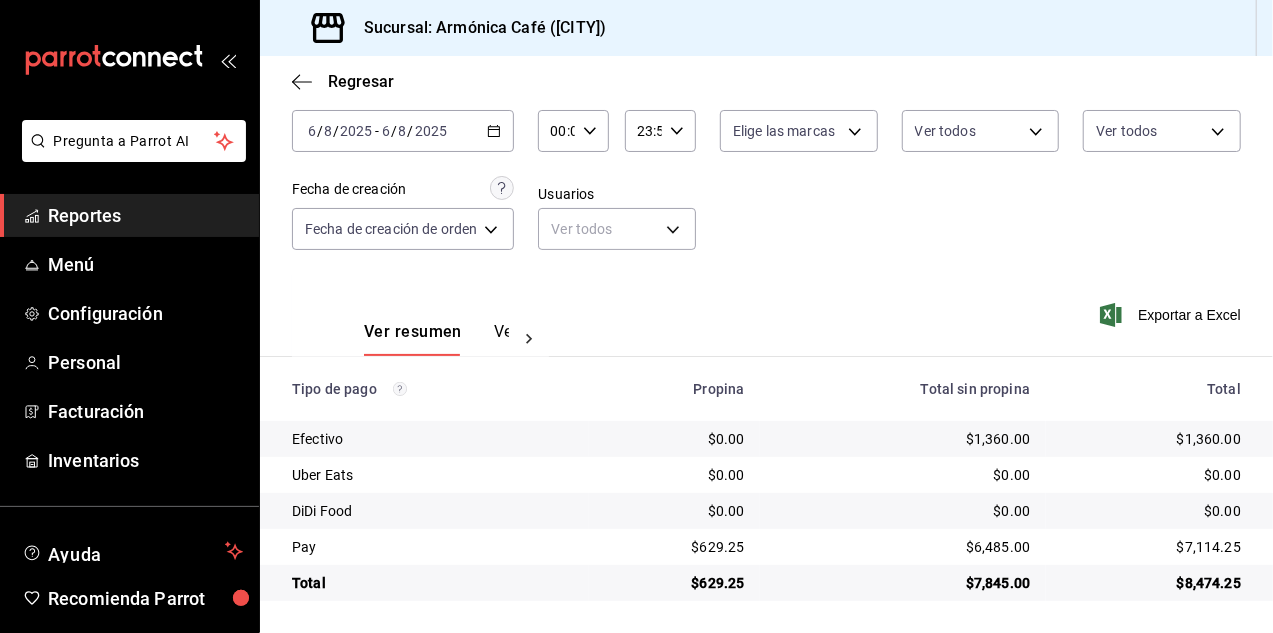 click on "2025-08-06 6 / 8 / 2025 - 2025-08-06 6 / 8 / 2025" at bounding box center (403, 131) 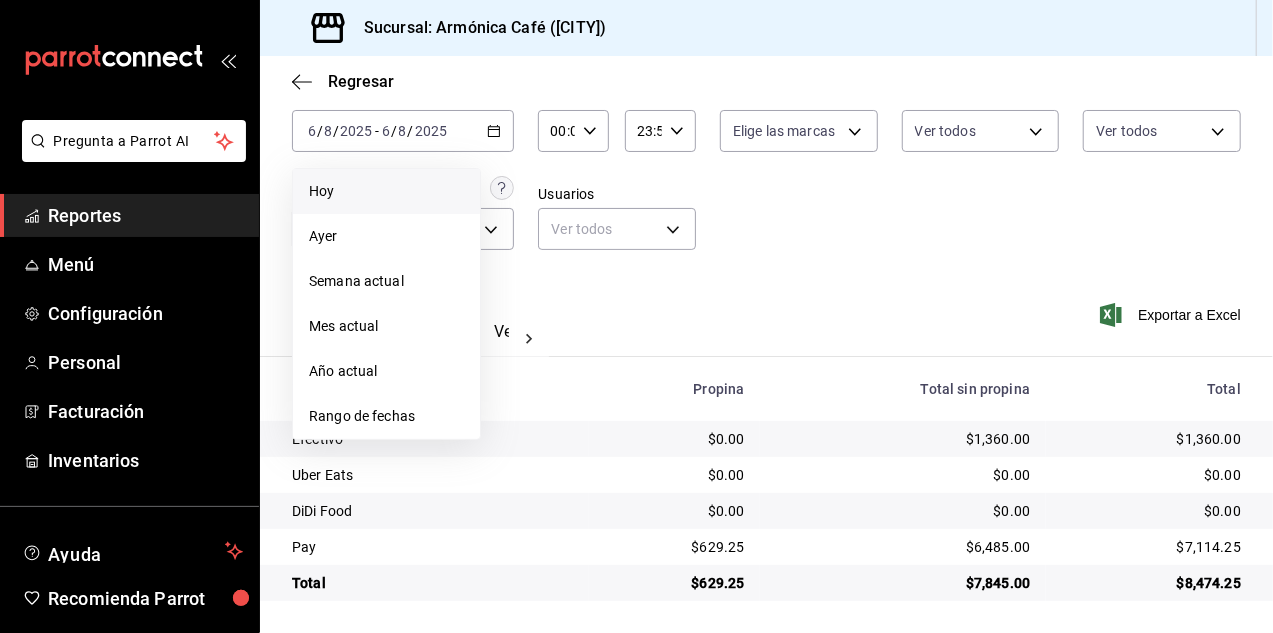 click on "Hoy" at bounding box center (386, 191) 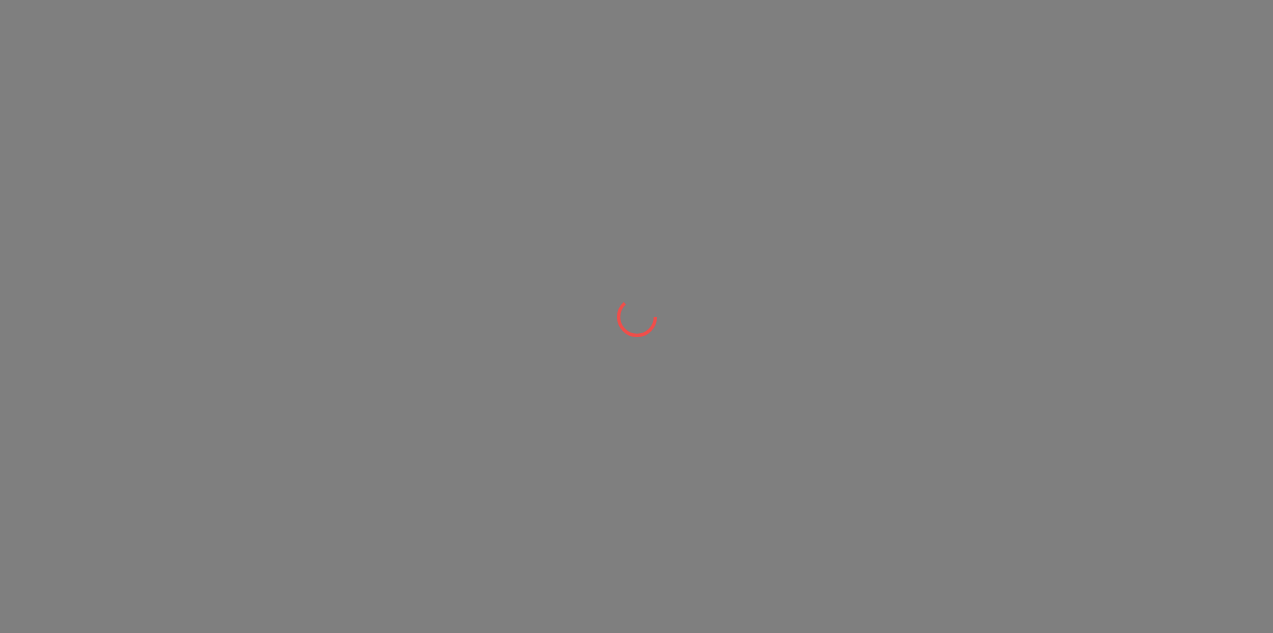 scroll, scrollTop: 0, scrollLeft: 0, axis: both 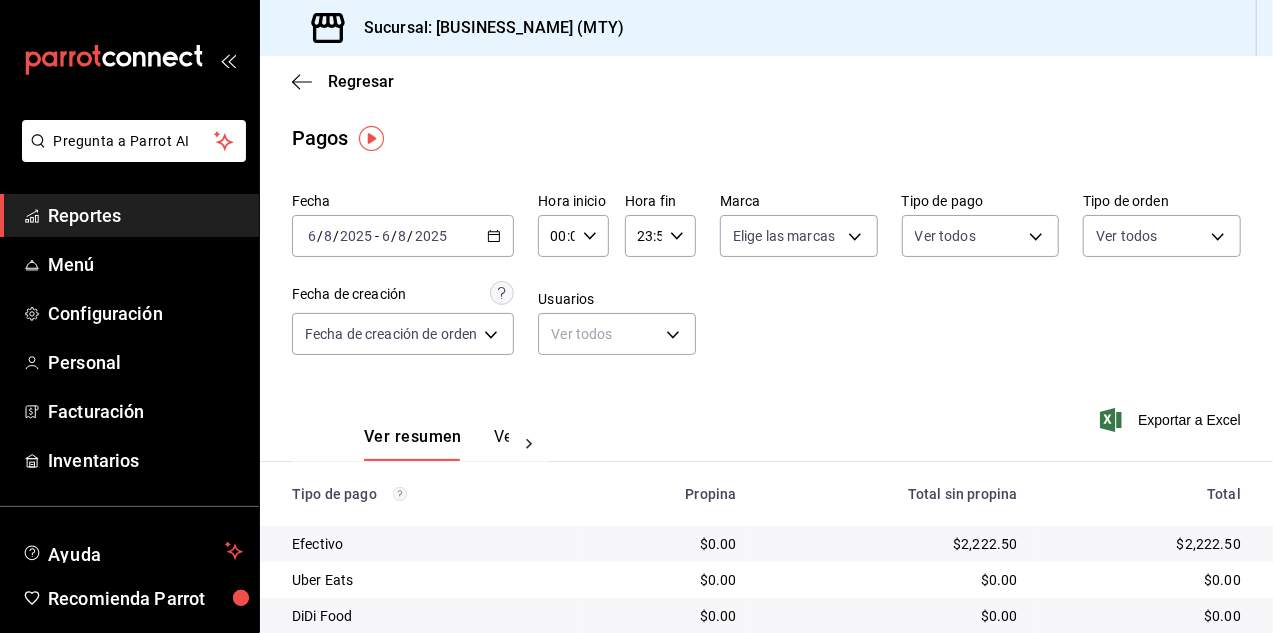 click on "2025-08-06 6 / 8 / 2025 - 2025-08-06 6 / 8 / 2025" at bounding box center [403, 236] 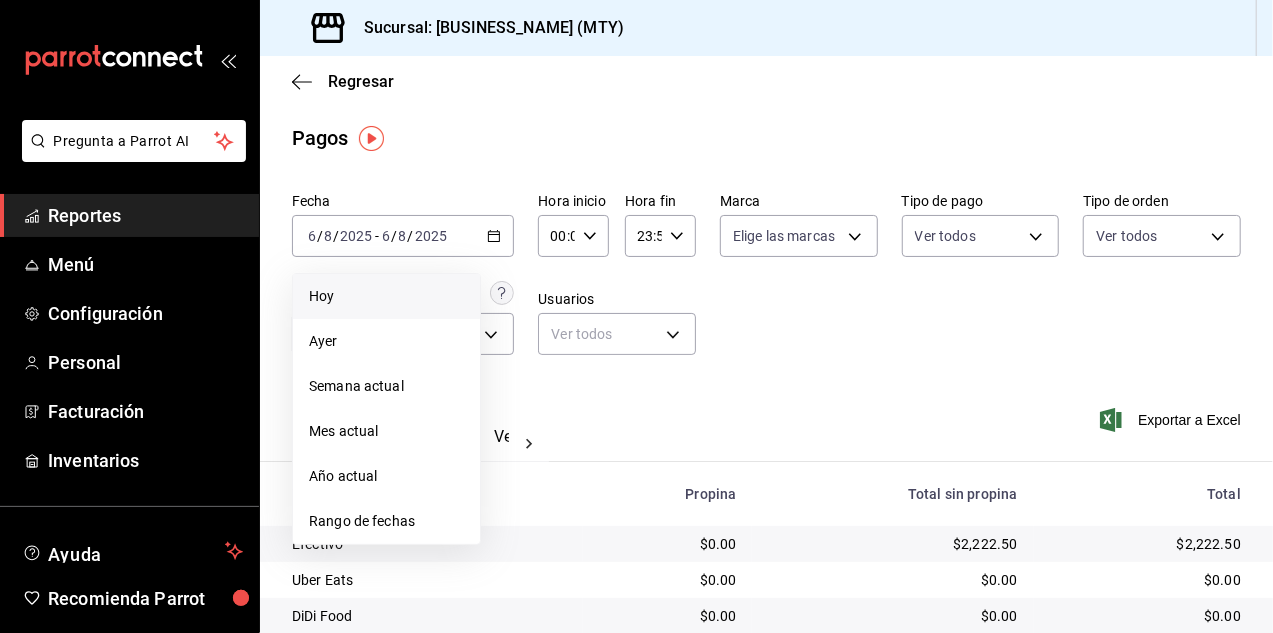 click on "Hoy" at bounding box center (386, 296) 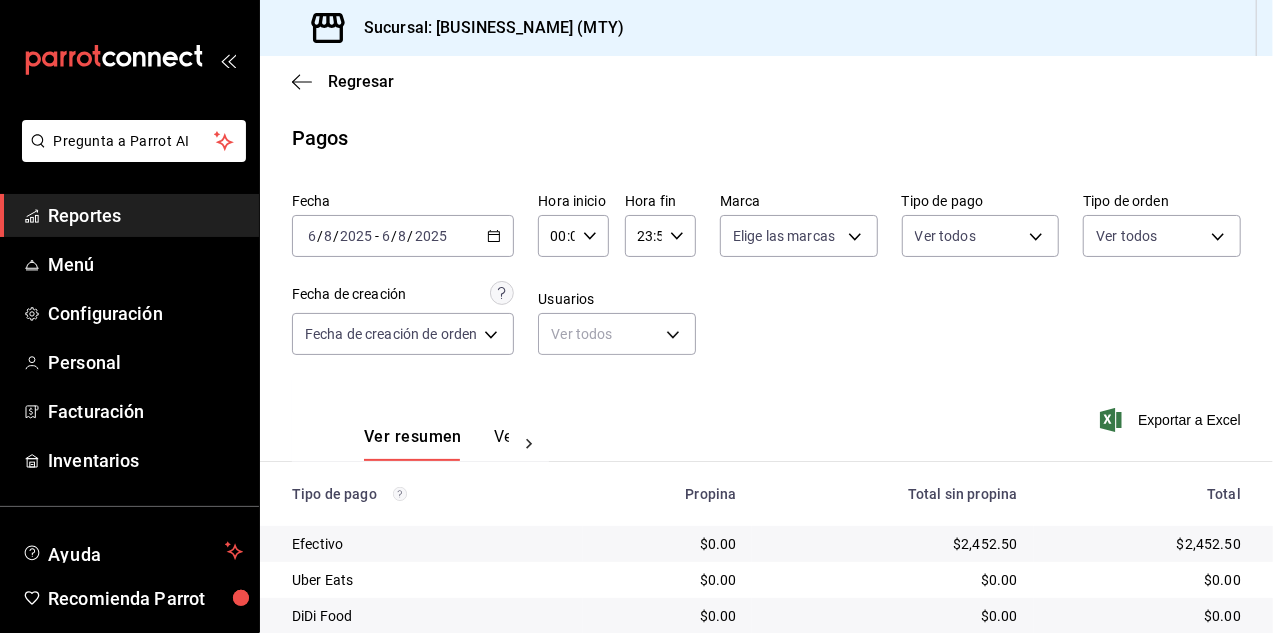 scroll, scrollTop: 105, scrollLeft: 0, axis: vertical 